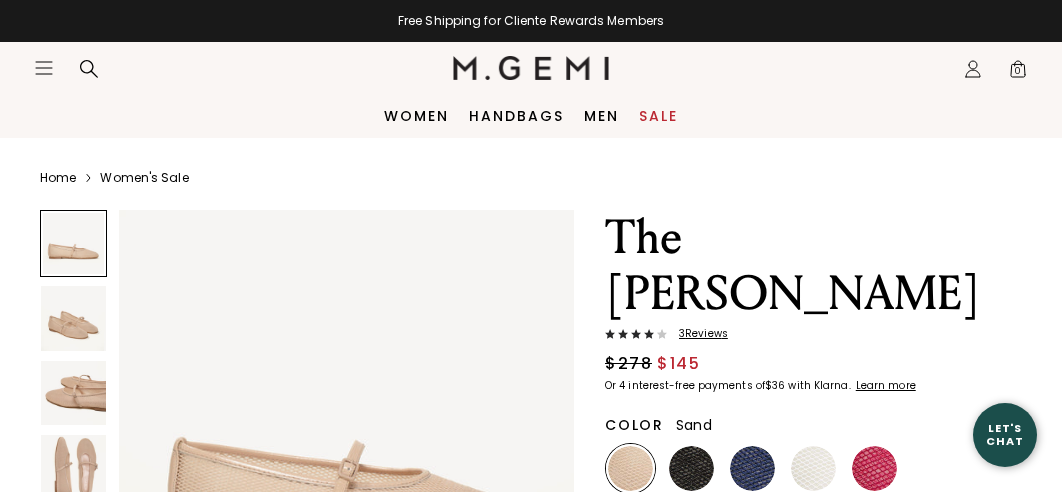 scroll, scrollTop: 0, scrollLeft: 0, axis: both 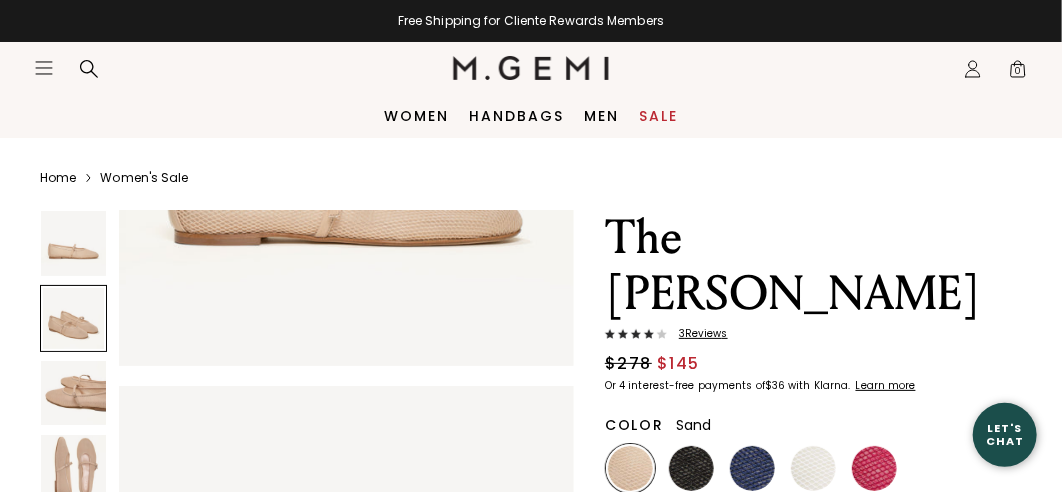 click at bounding box center (73, 467) 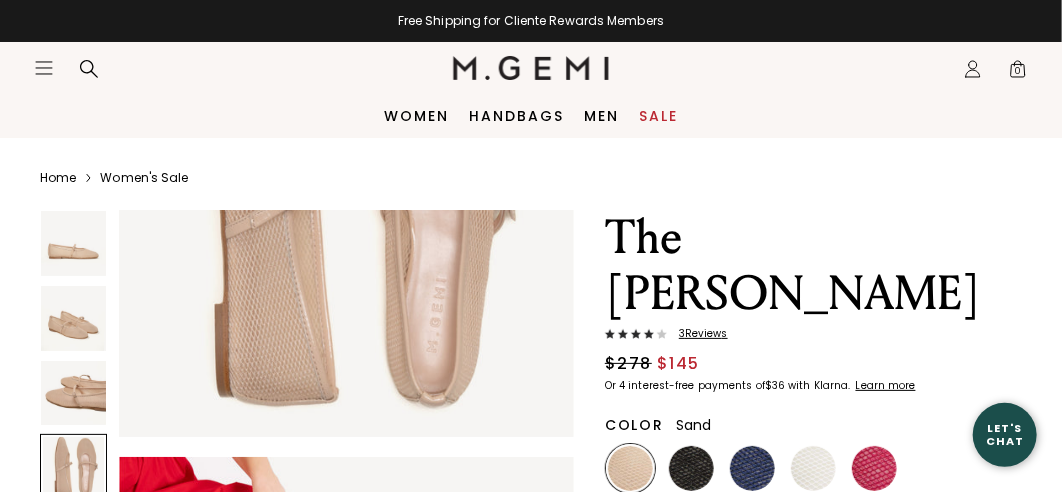 scroll, scrollTop: 1781, scrollLeft: 0, axis: vertical 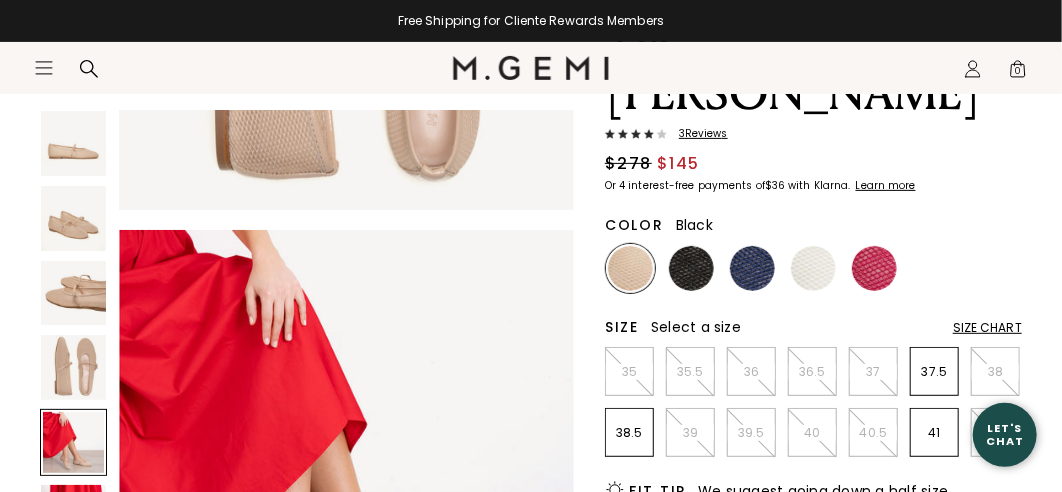 click at bounding box center [691, 268] 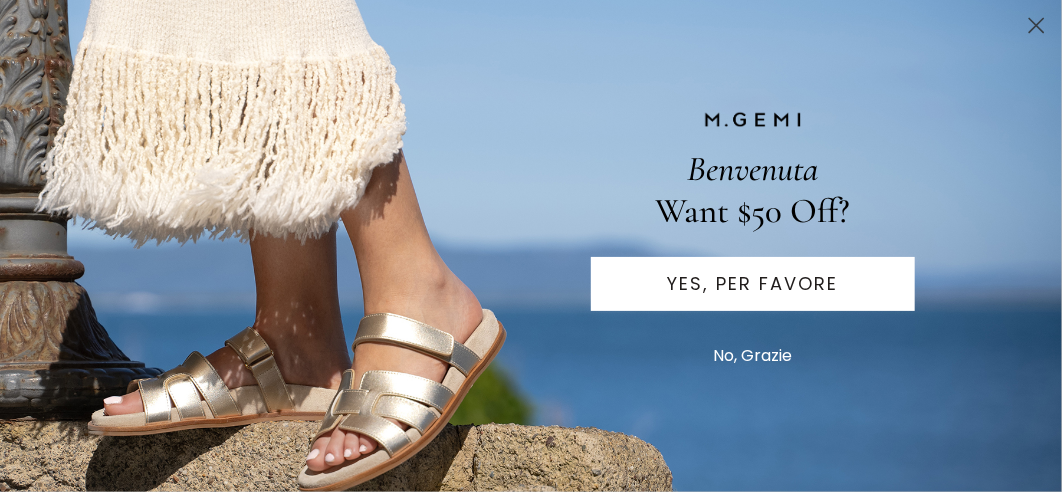 scroll, scrollTop: 499, scrollLeft: 0, axis: vertical 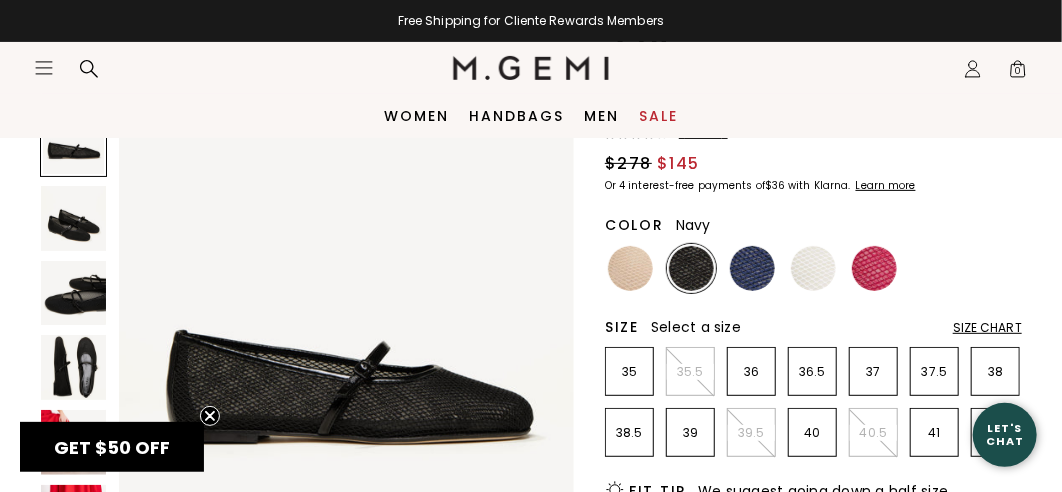 click at bounding box center [752, 268] 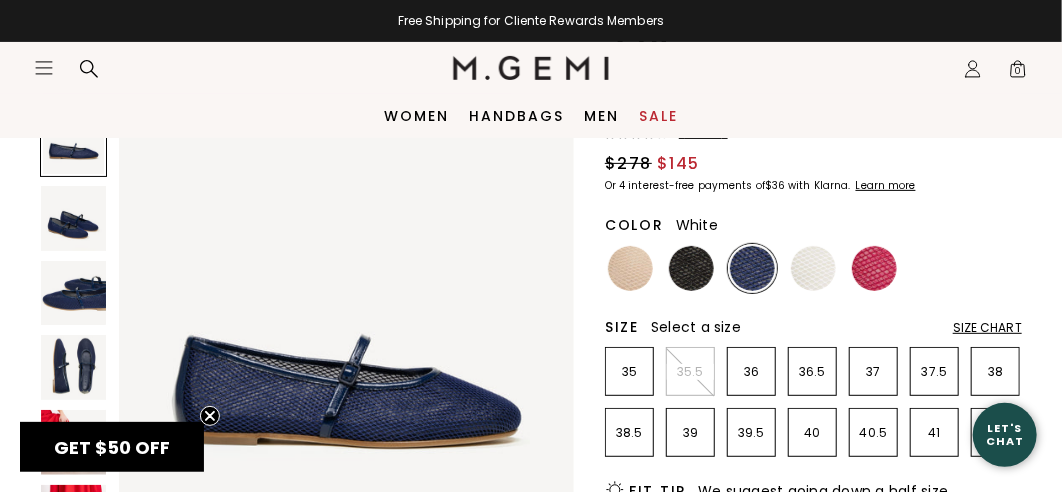 click at bounding box center (813, 268) 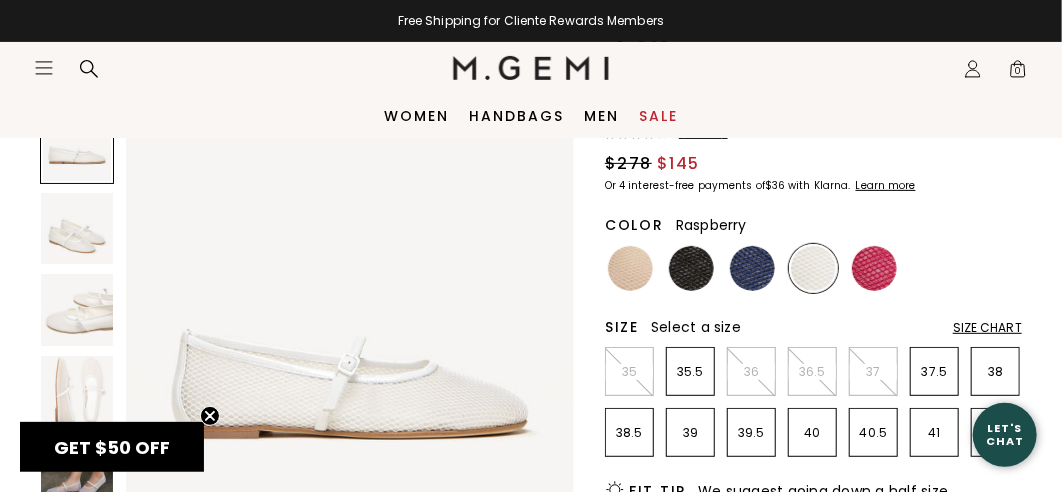 click at bounding box center (874, 268) 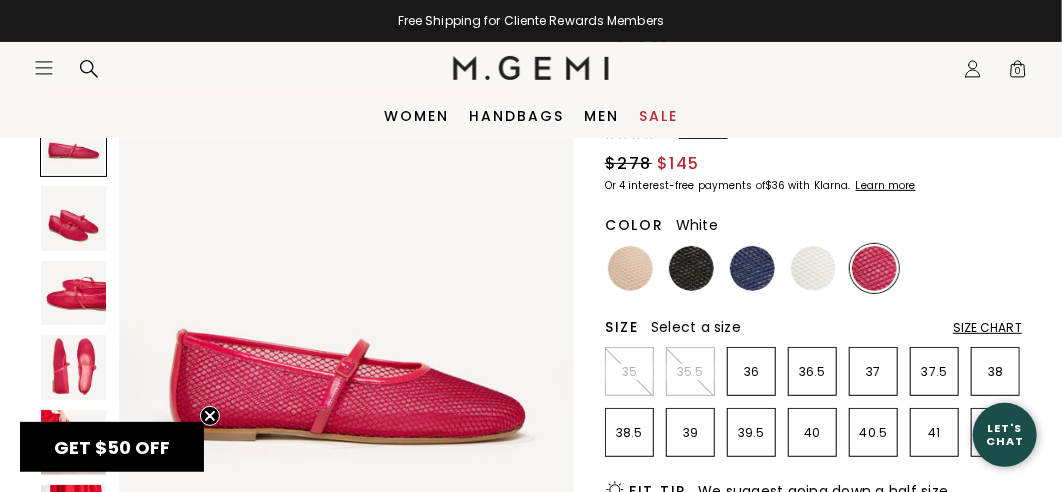 click at bounding box center (813, 268) 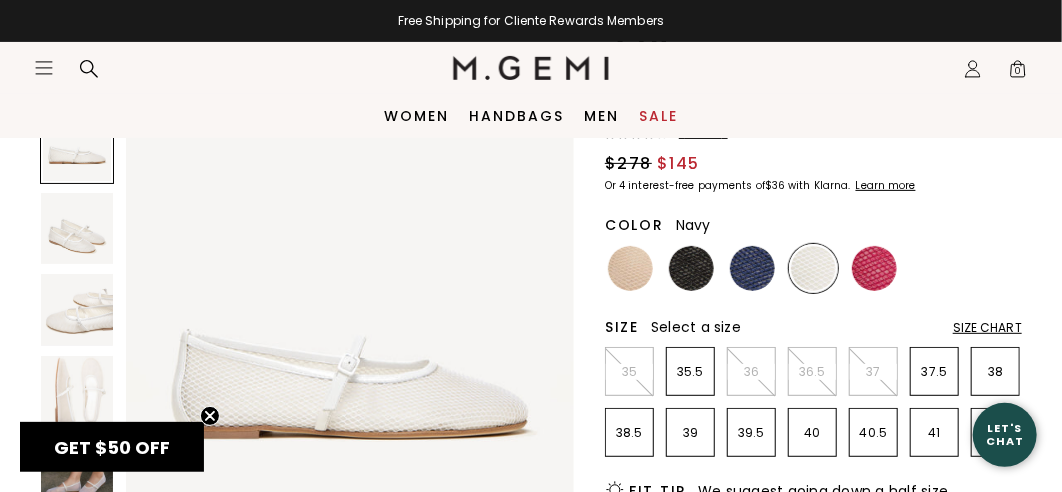 click at bounding box center [752, 268] 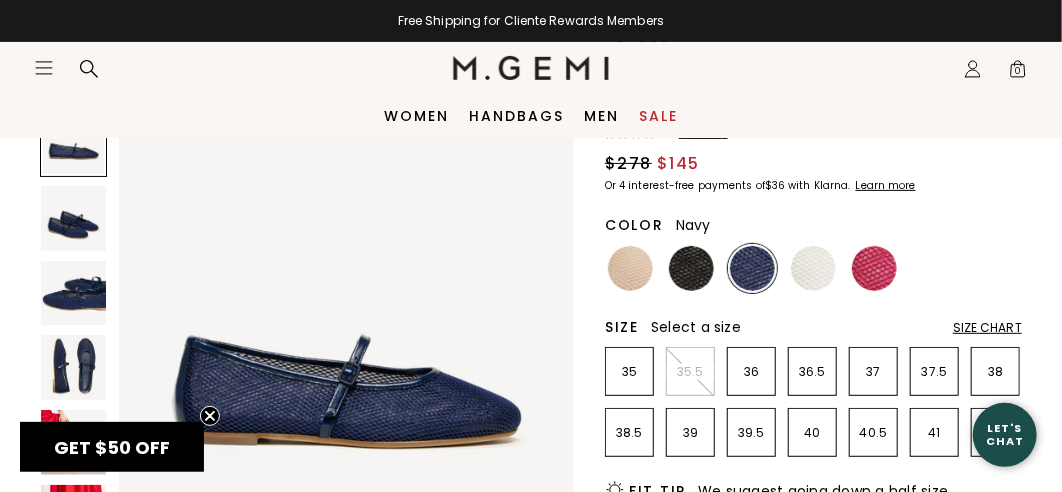 click at bounding box center (73, 367) 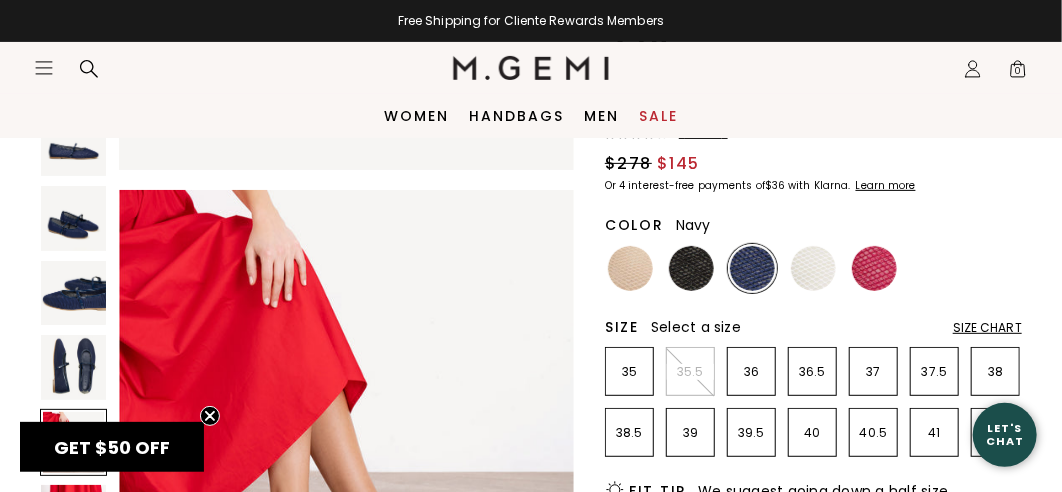 scroll, scrollTop: 1882, scrollLeft: 0, axis: vertical 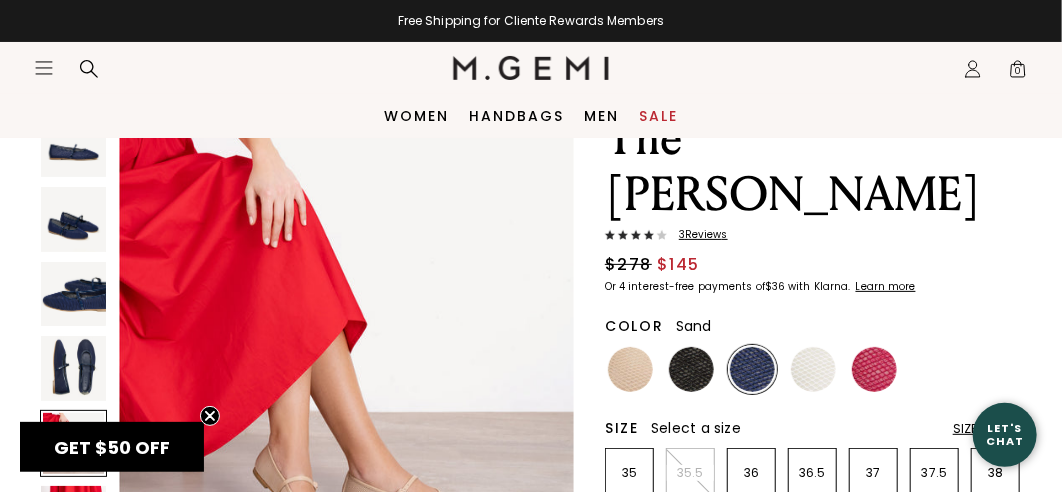 click at bounding box center [630, 369] 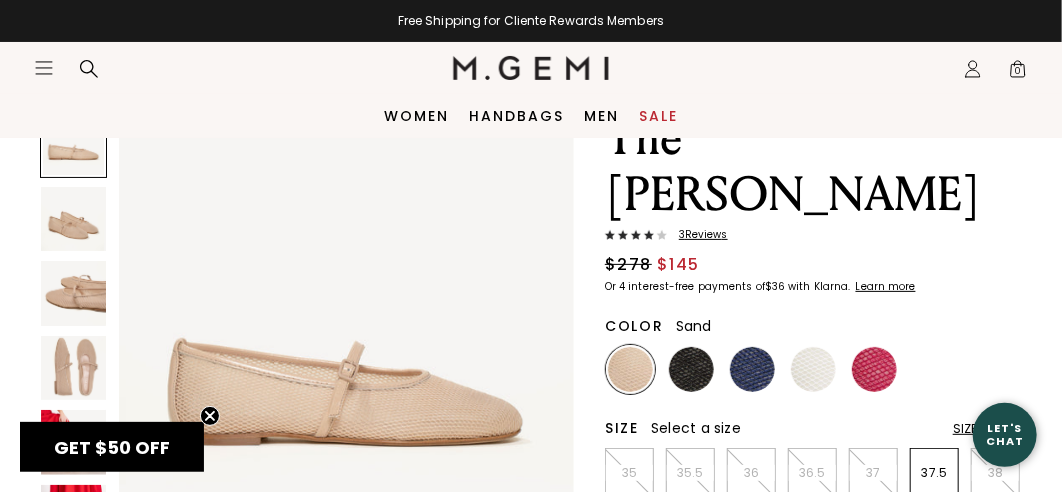 scroll, scrollTop: 0, scrollLeft: 0, axis: both 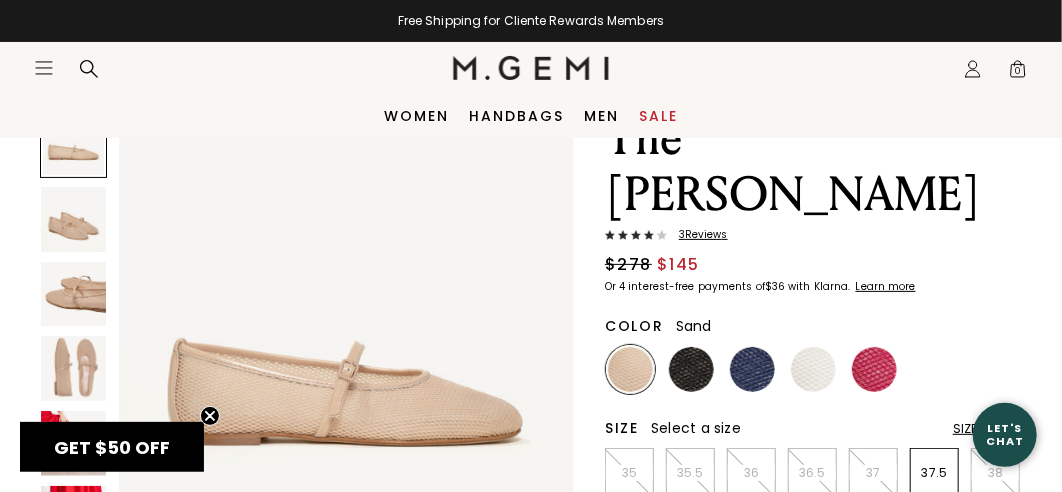 click at bounding box center (630, 369) 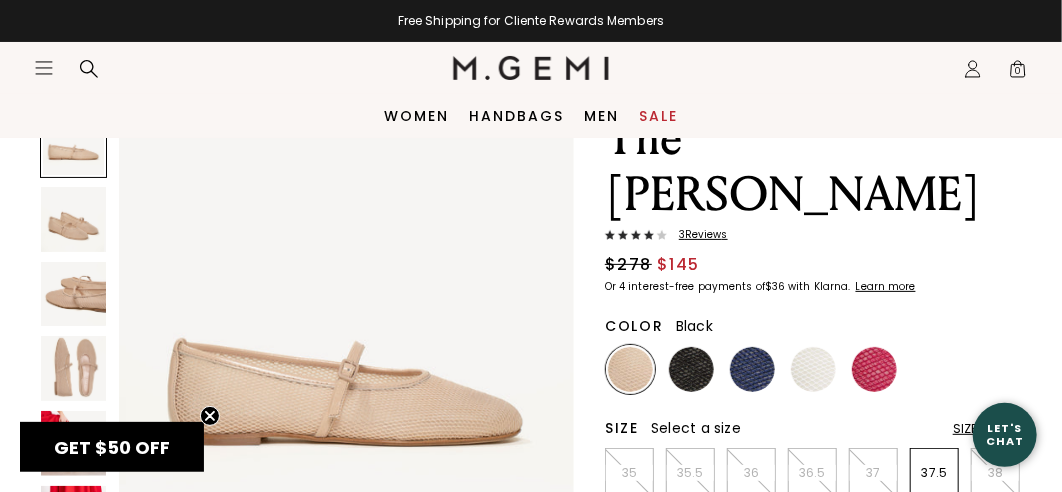 click at bounding box center (691, 369) 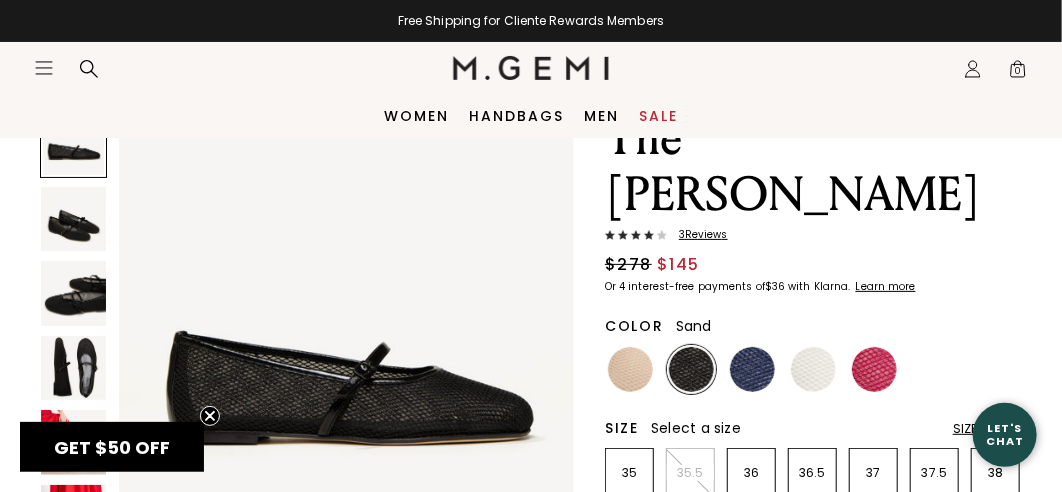 scroll, scrollTop: 0, scrollLeft: 0, axis: both 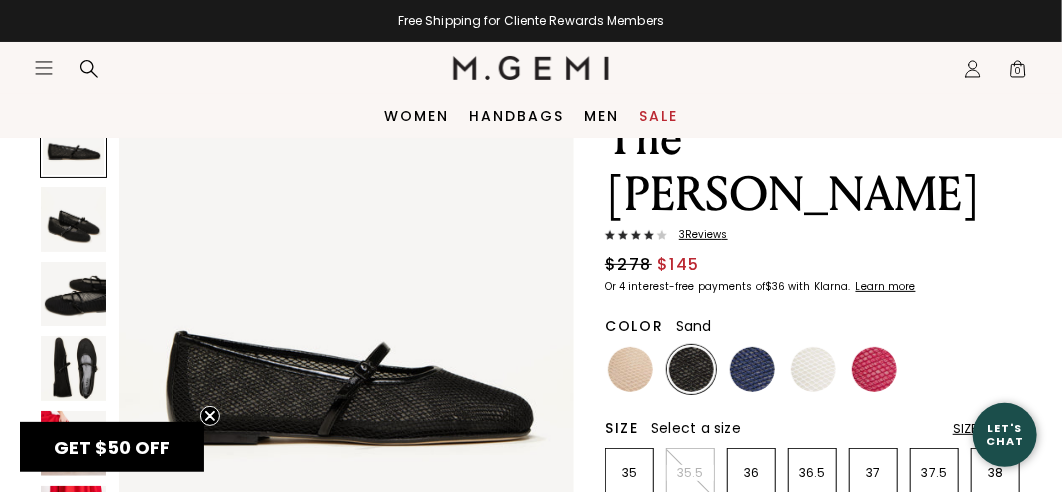 click at bounding box center (630, 369) 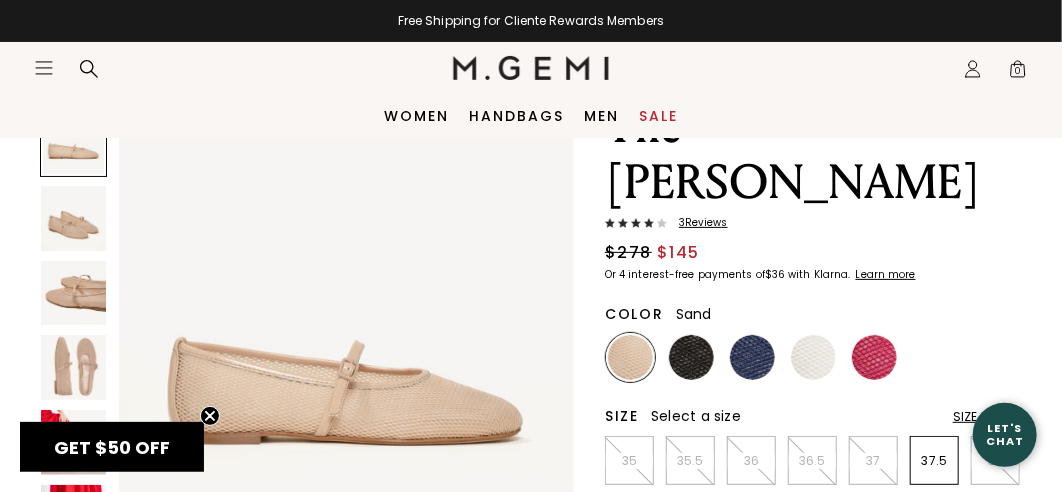 scroll, scrollTop: 99, scrollLeft: 0, axis: vertical 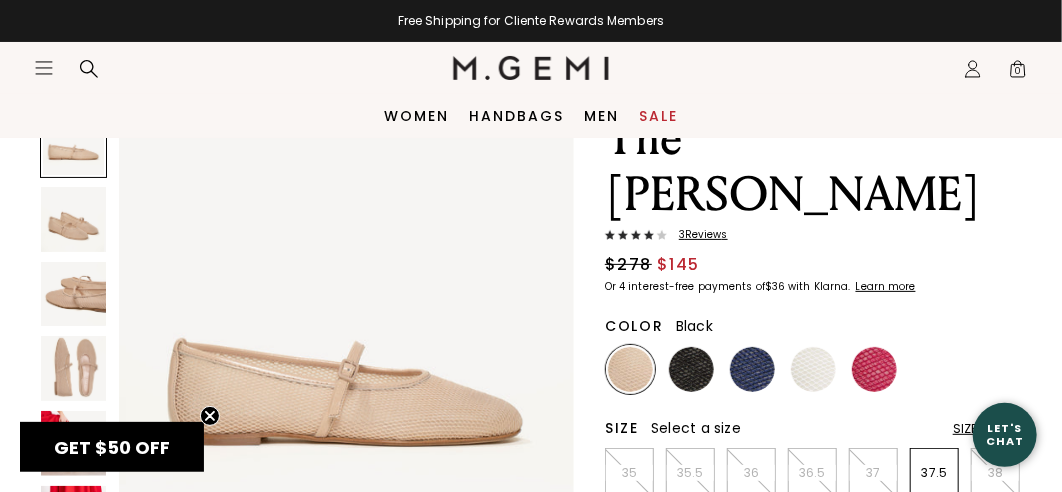 click at bounding box center [691, 369] 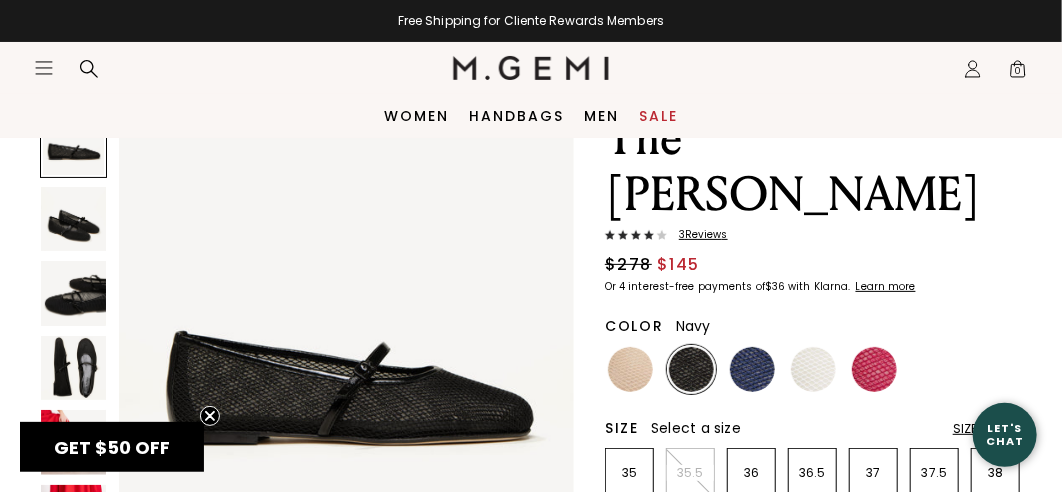 scroll, scrollTop: 0, scrollLeft: 0, axis: both 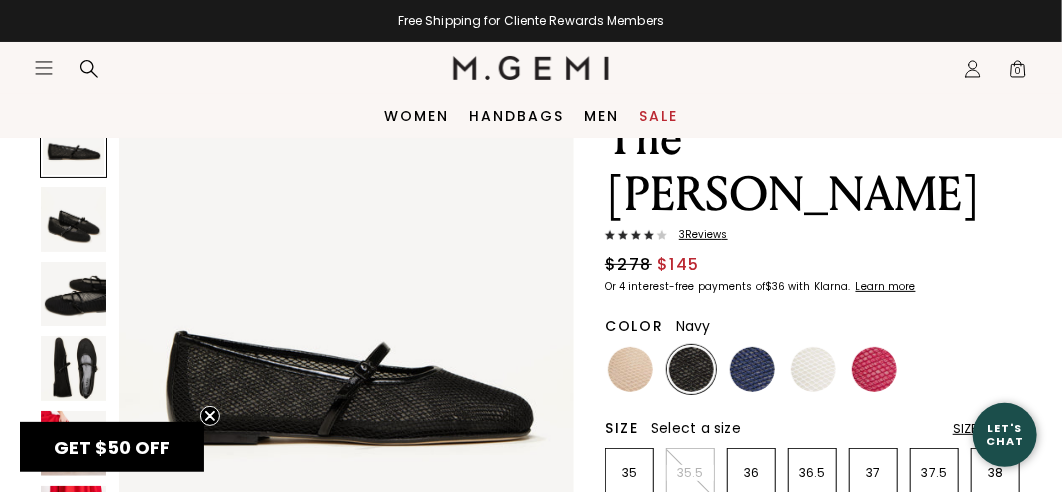 click at bounding box center (752, 369) 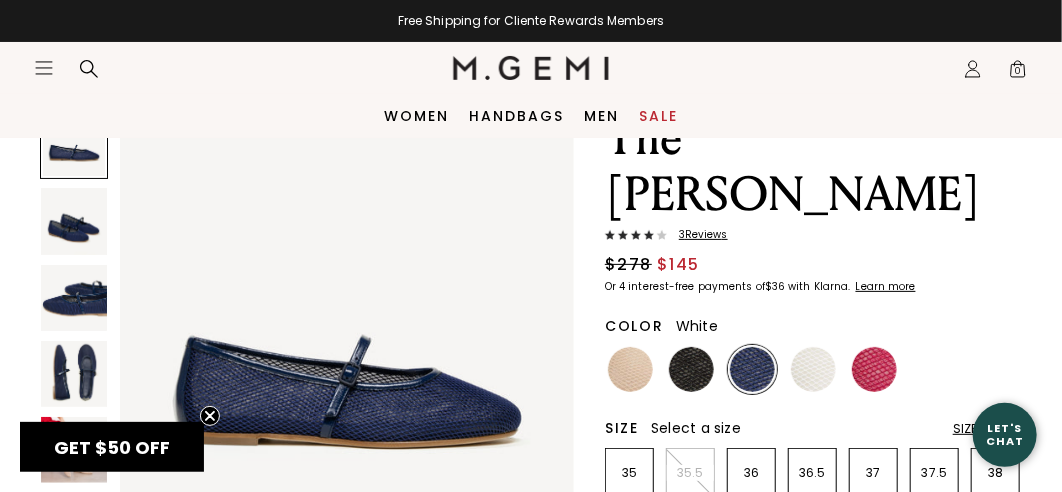 scroll, scrollTop: 0, scrollLeft: 0, axis: both 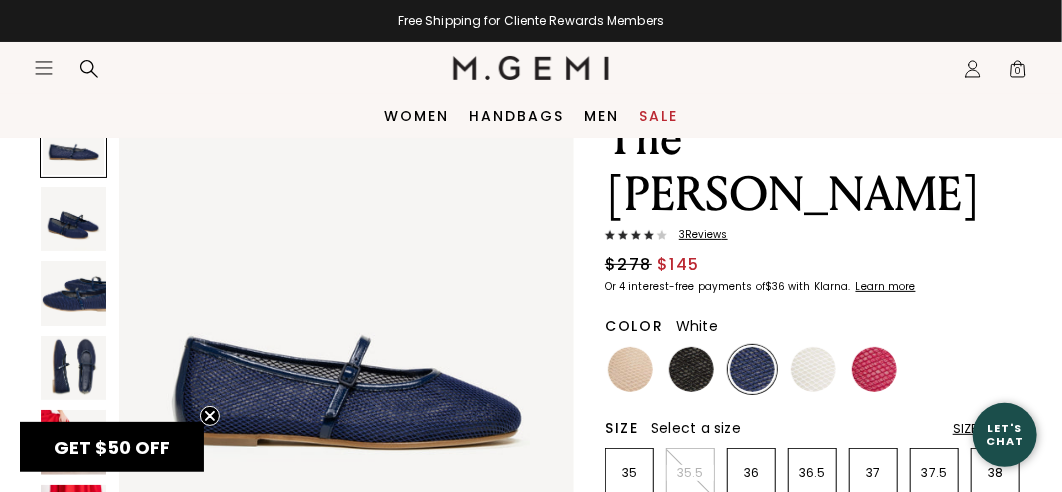 click at bounding box center (813, 369) 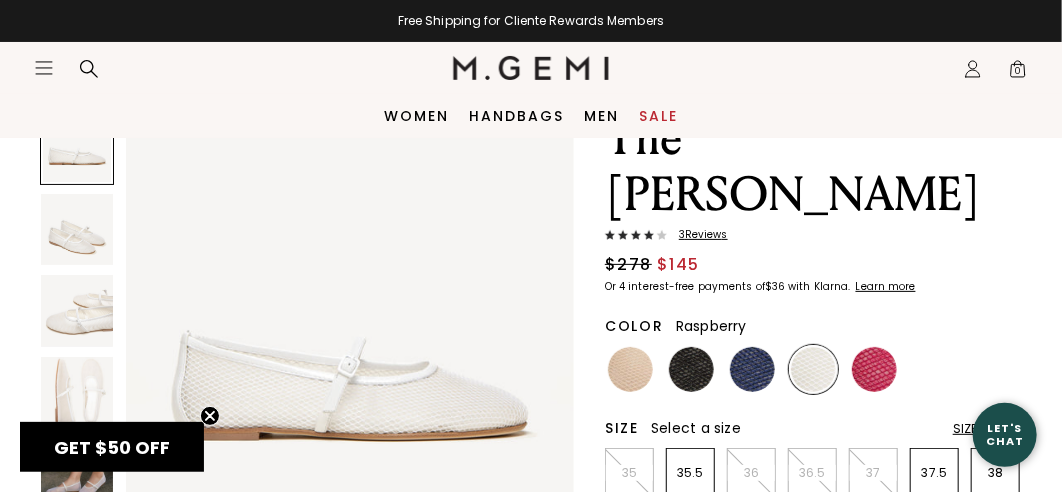 scroll, scrollTop: 0, scrollLeft: 0, axis: both 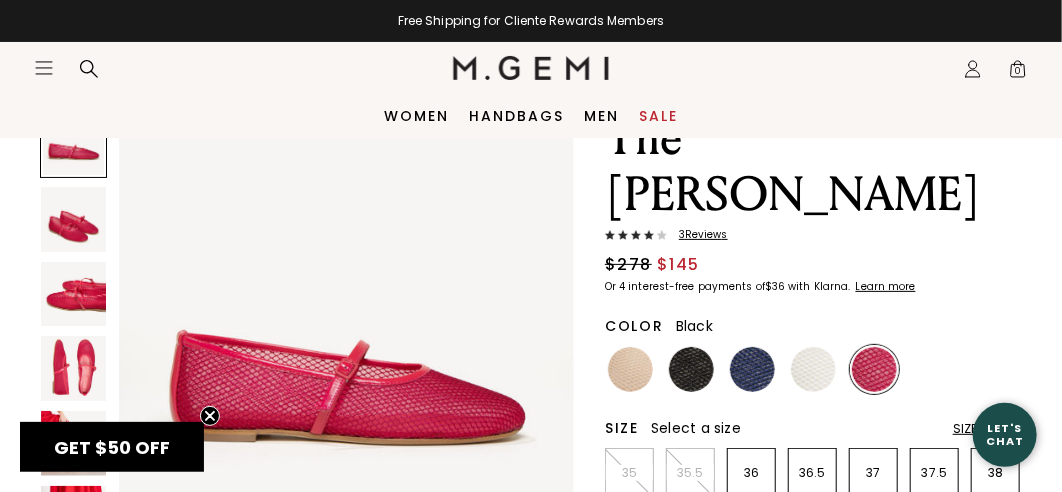 click at bounding box center [691, 369] 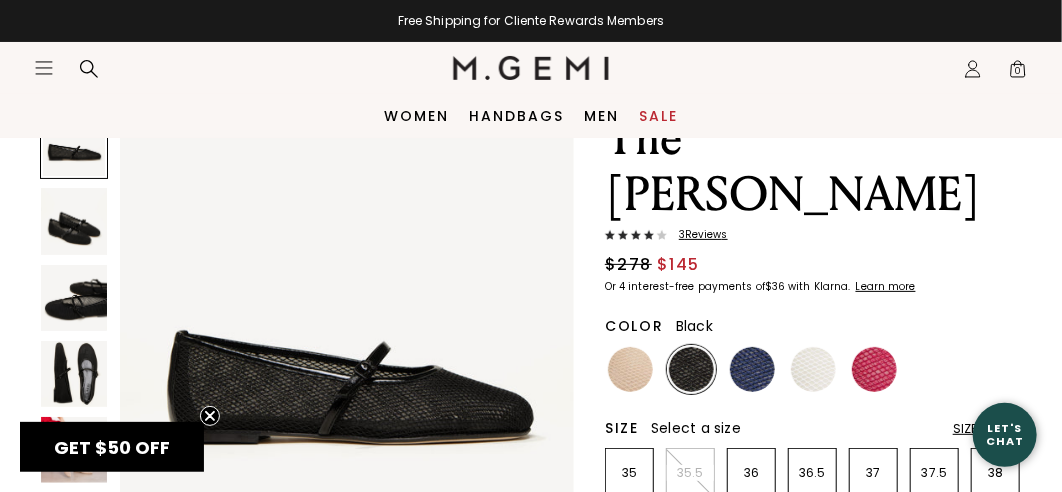 scroll 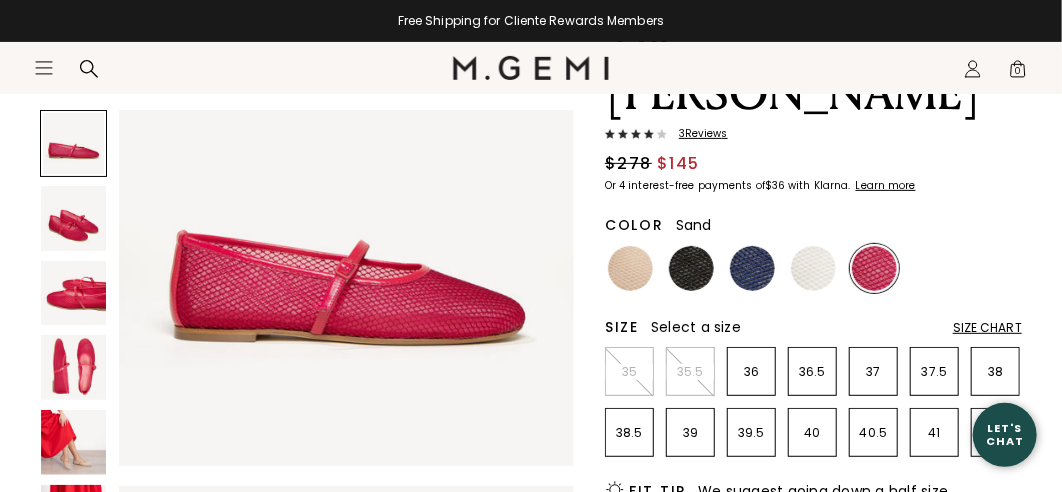 click at bounding box center (630, 268) 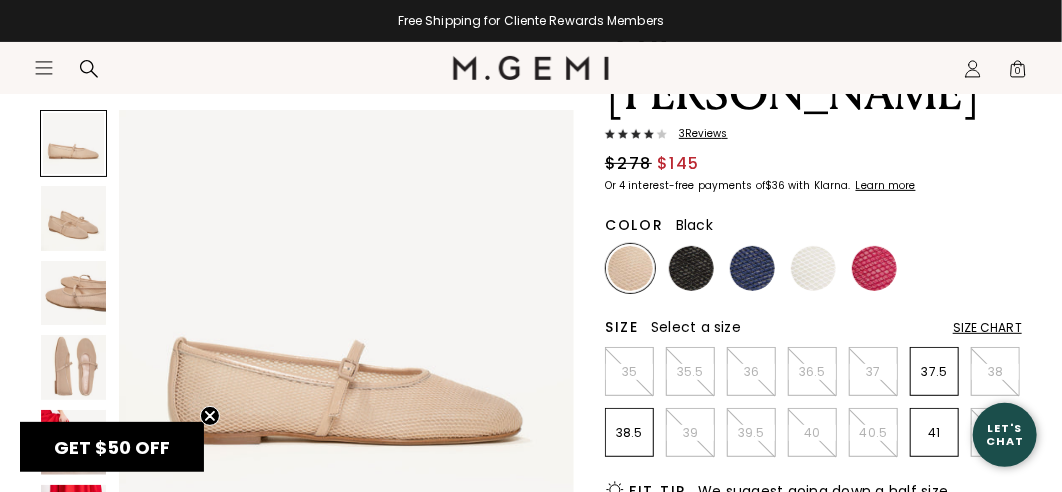 click at bounding box center [691, 268] 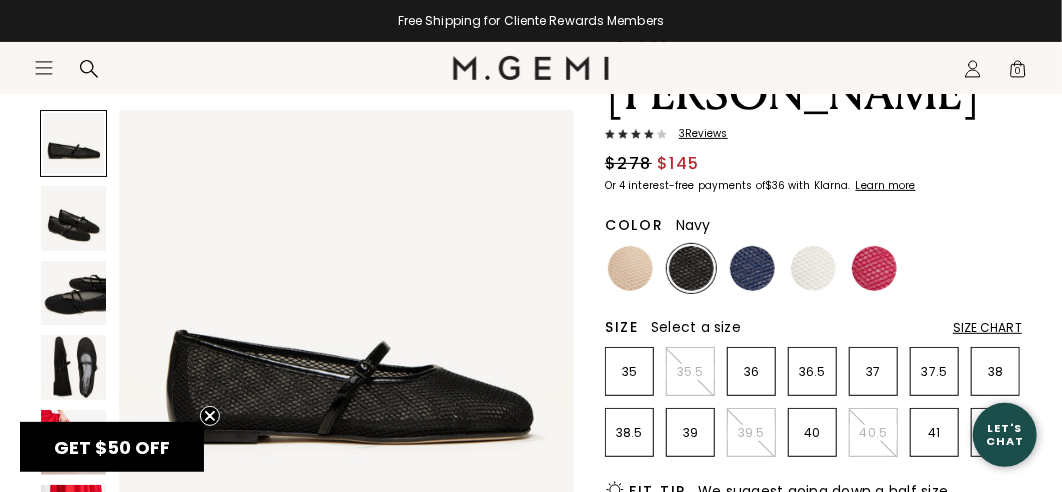 click at bounding box center [752, 268] 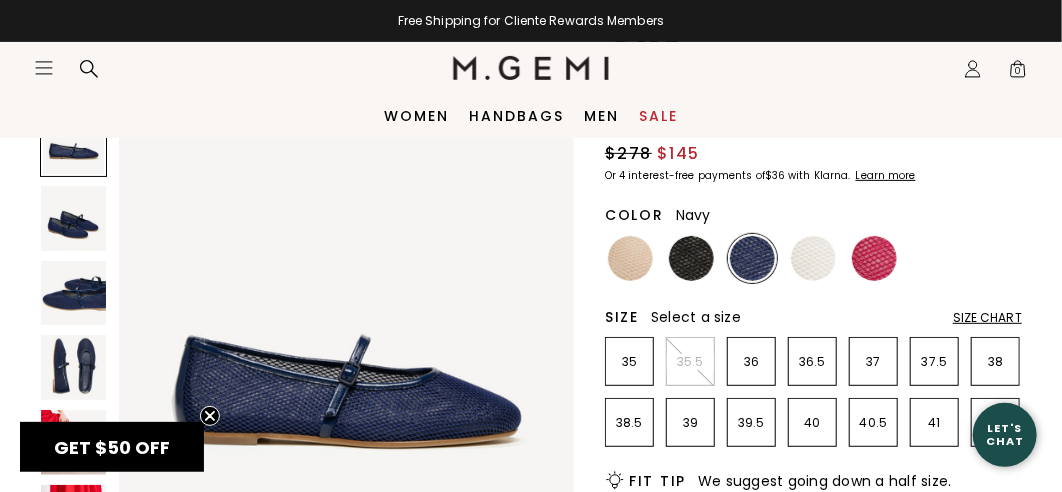 scroll, scrollTop: 0, scrollLeft: 0, axis: both 